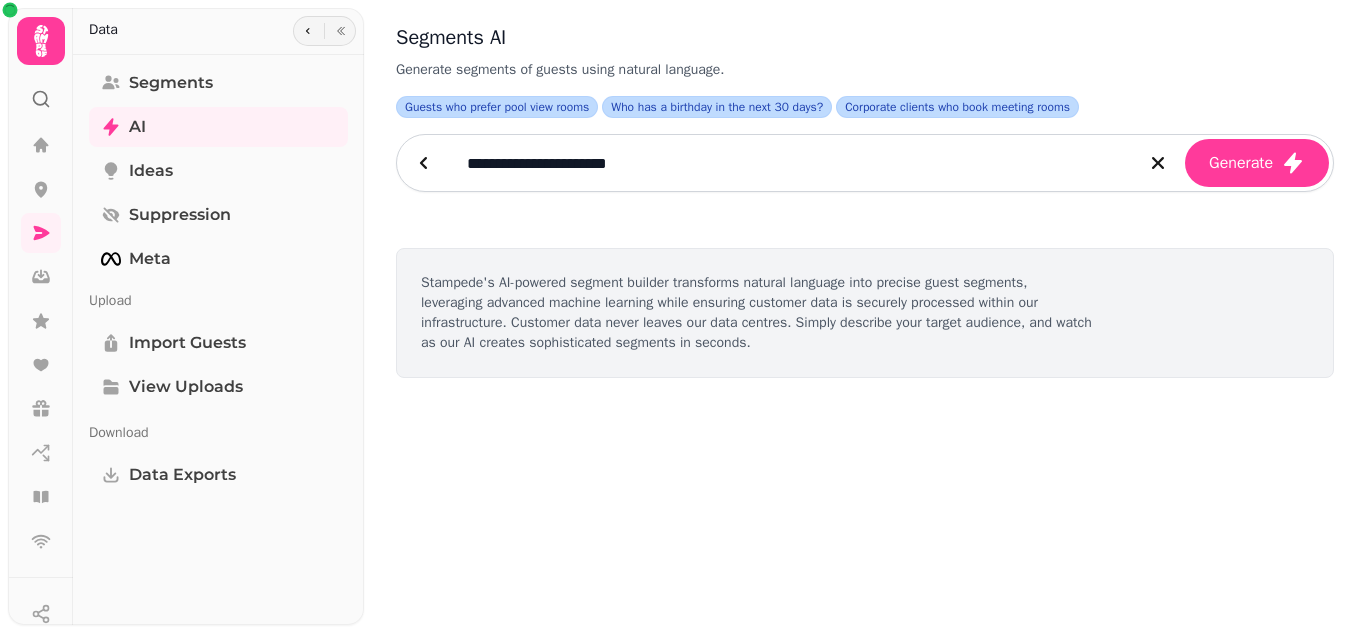 scroll, scrollTop: 0, scrollLeft: 0, axis: both 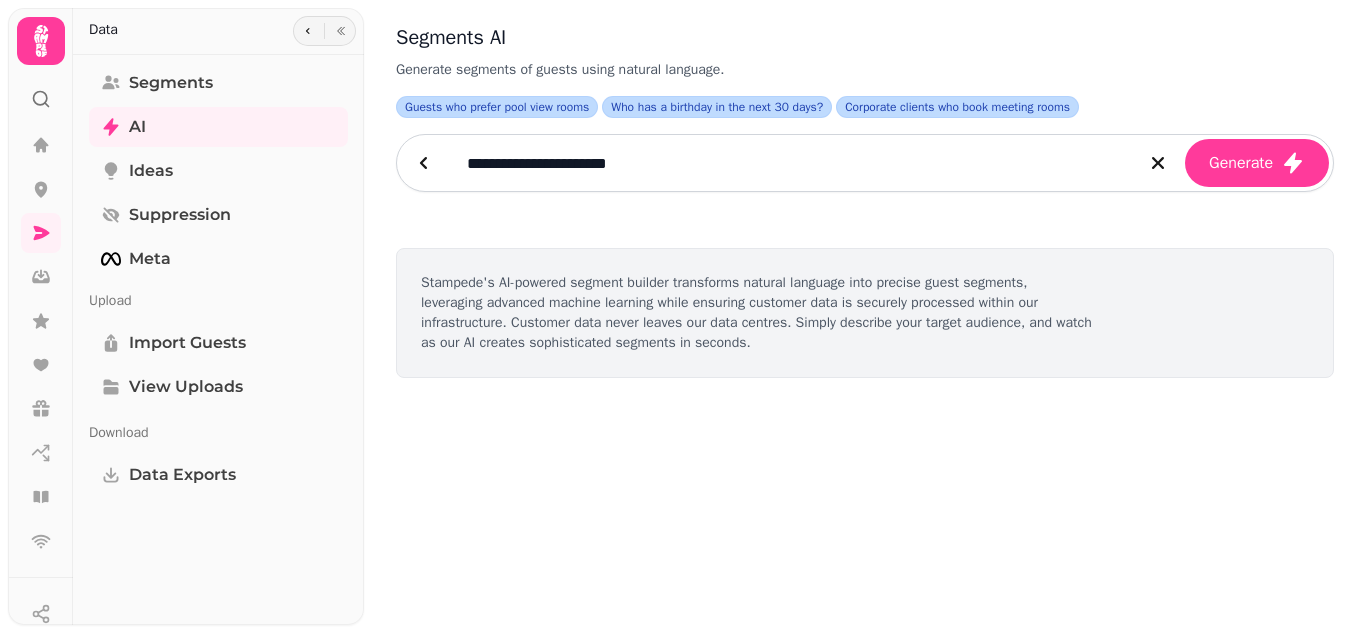 drag, startPoint x: 593, startPoint y: 164, endPoint x: 532, endPoint y: 161, distance: 61.073727 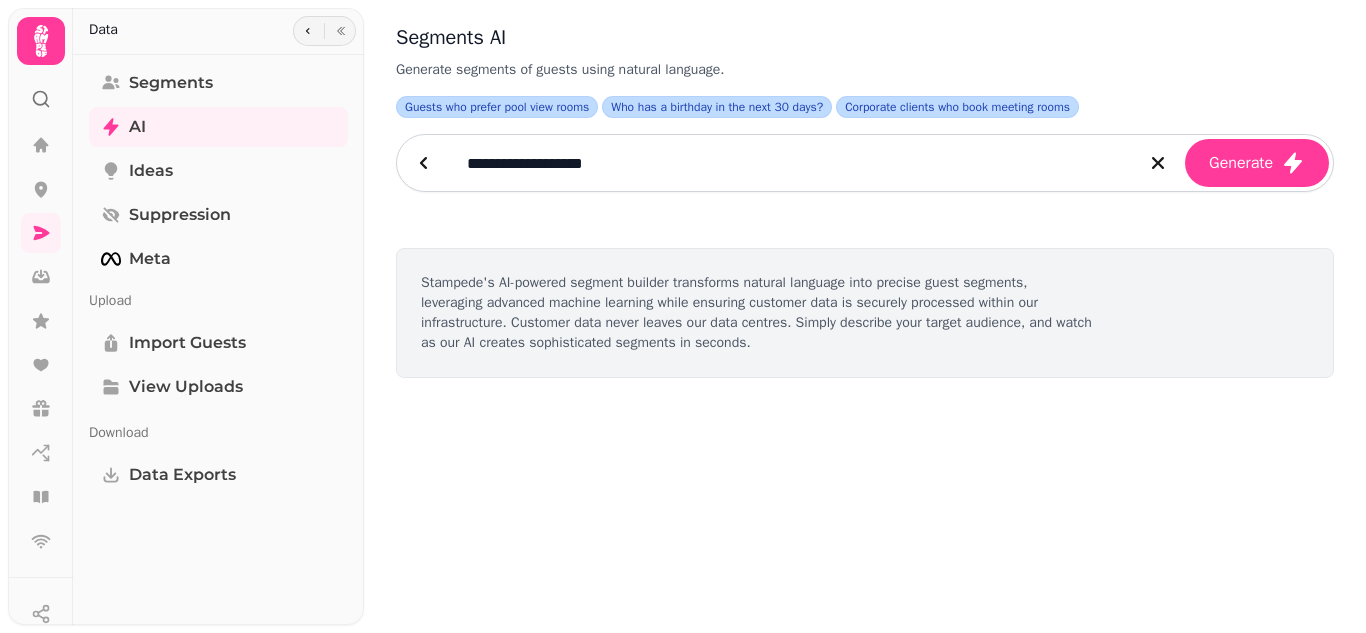 click on "**********" at bounding box center (791, 163) 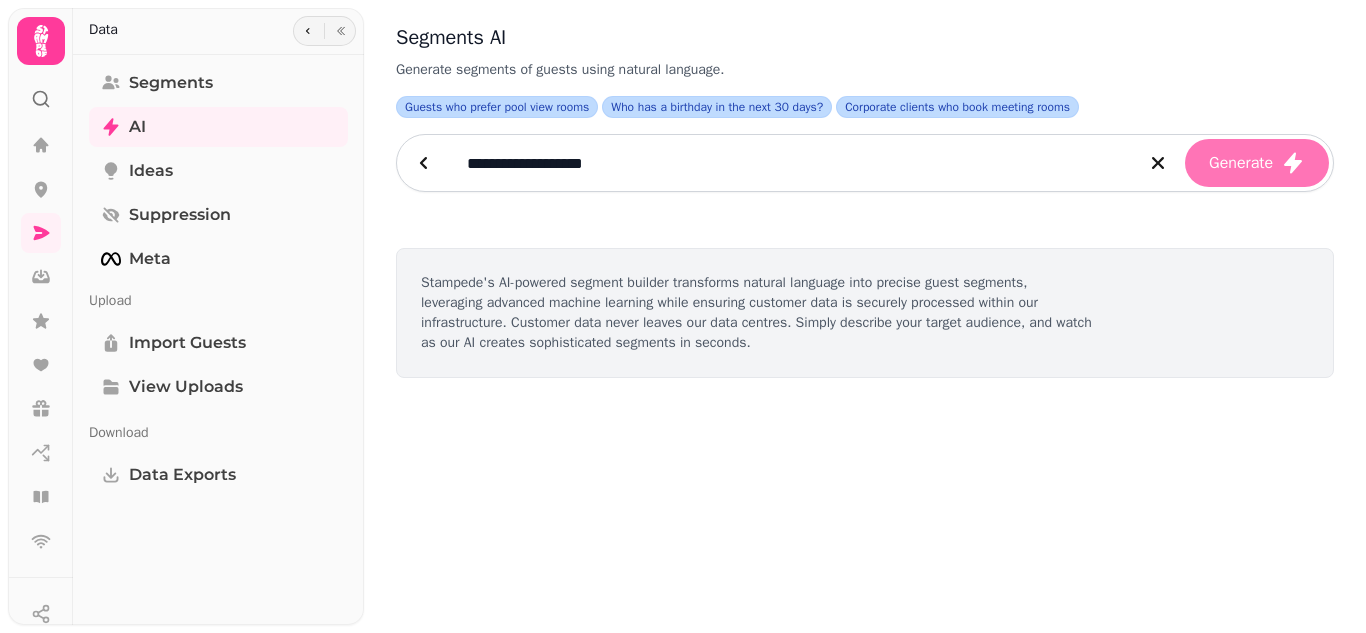 type on "**********" 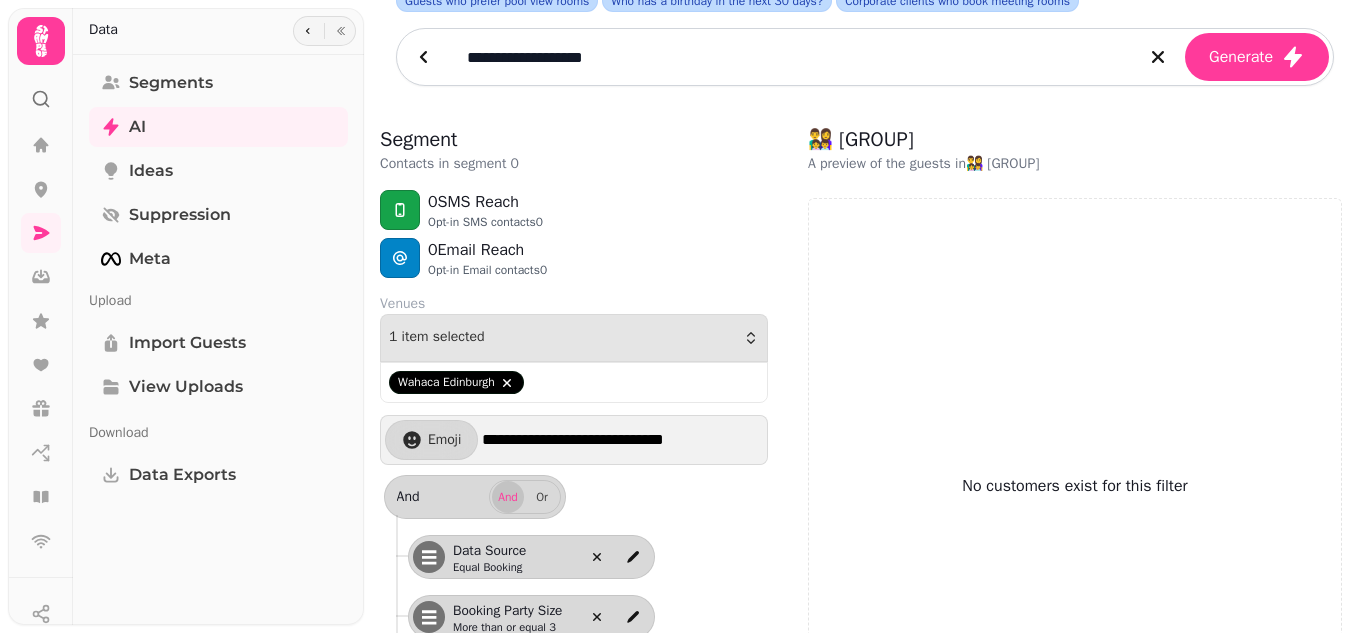 scroll, scrollTop: 0, scrollLeft: 0, axis: both 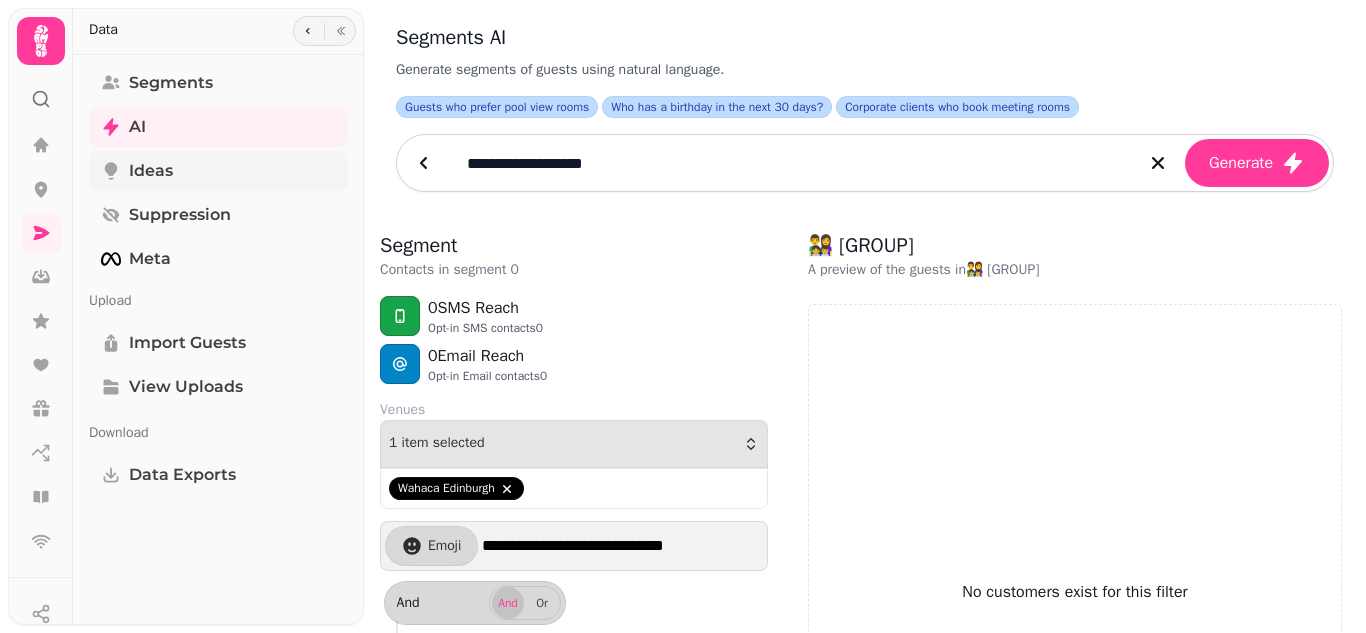 click on "Ideas" at bounding box center (151, 171) 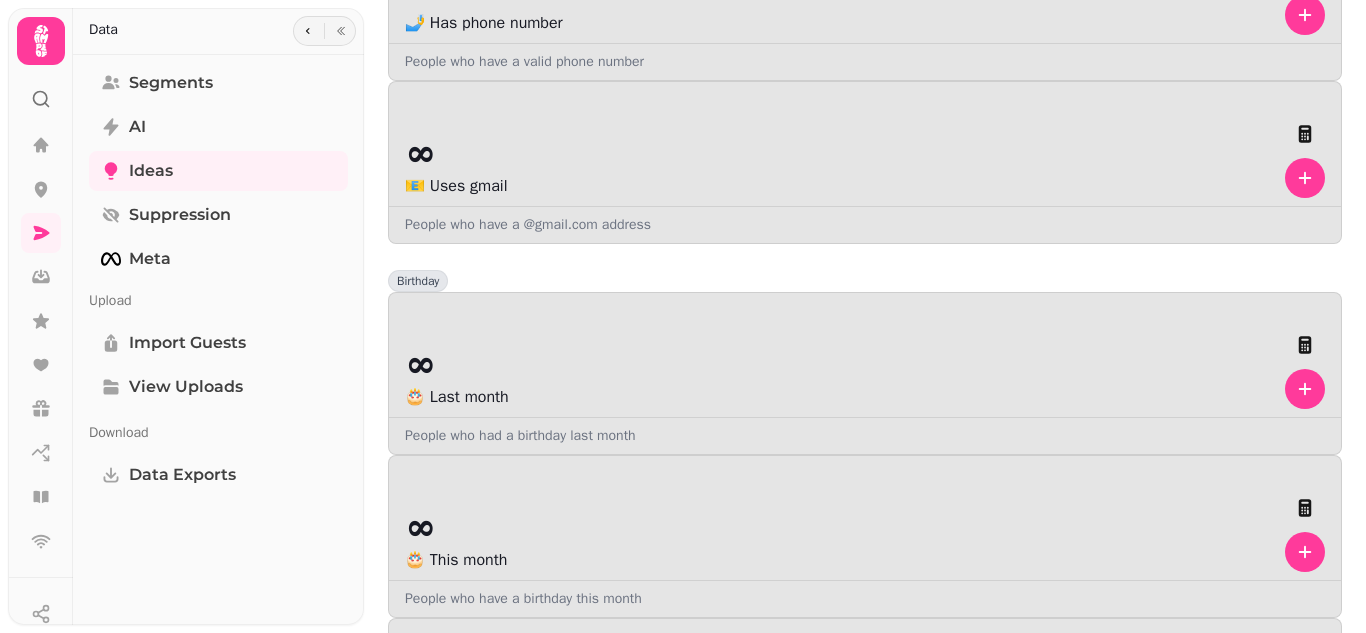 scroll, scrollTop: 1500, scrollLeft: 0, axis: vertical 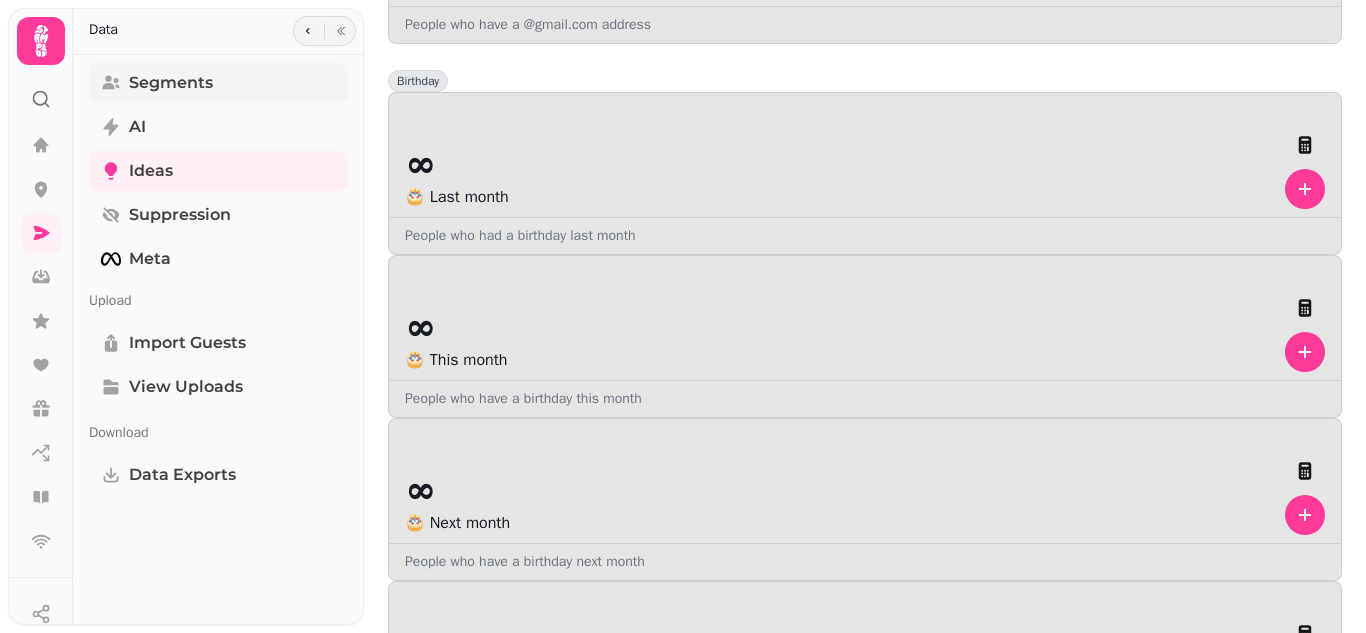 click on "Segments" at bounding box center [171, 83] 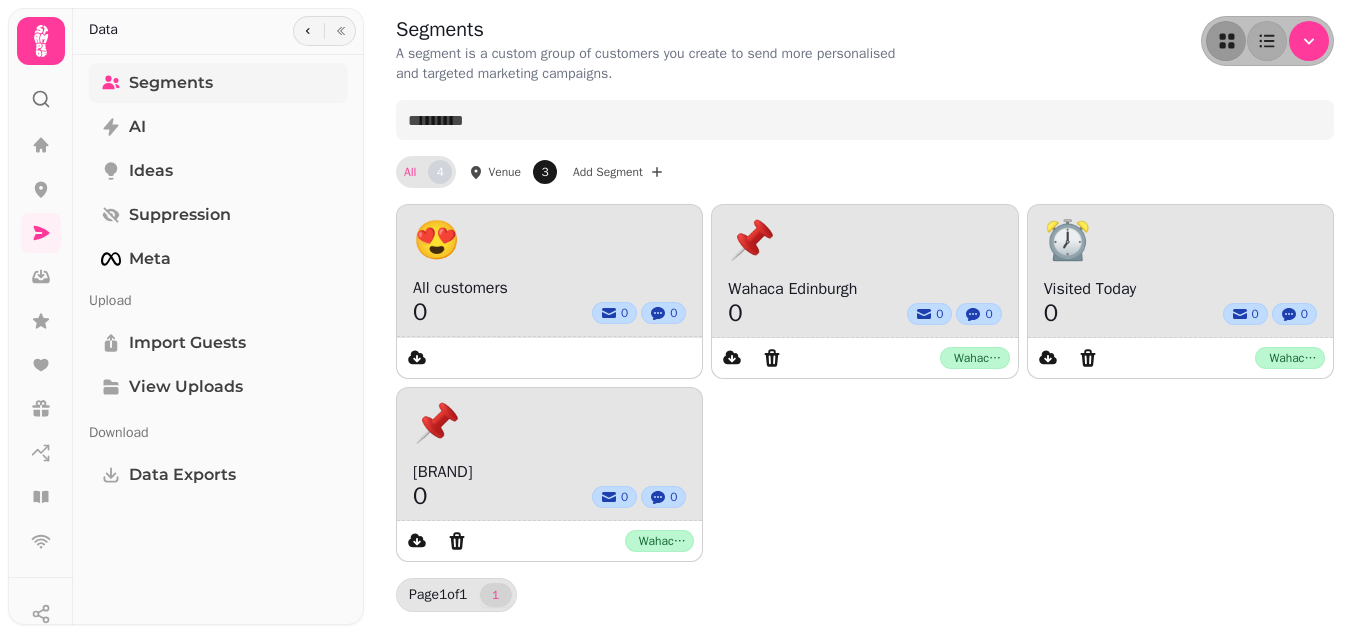 scroll, scrollTop: 0, scrollLeft: 0, axis: both 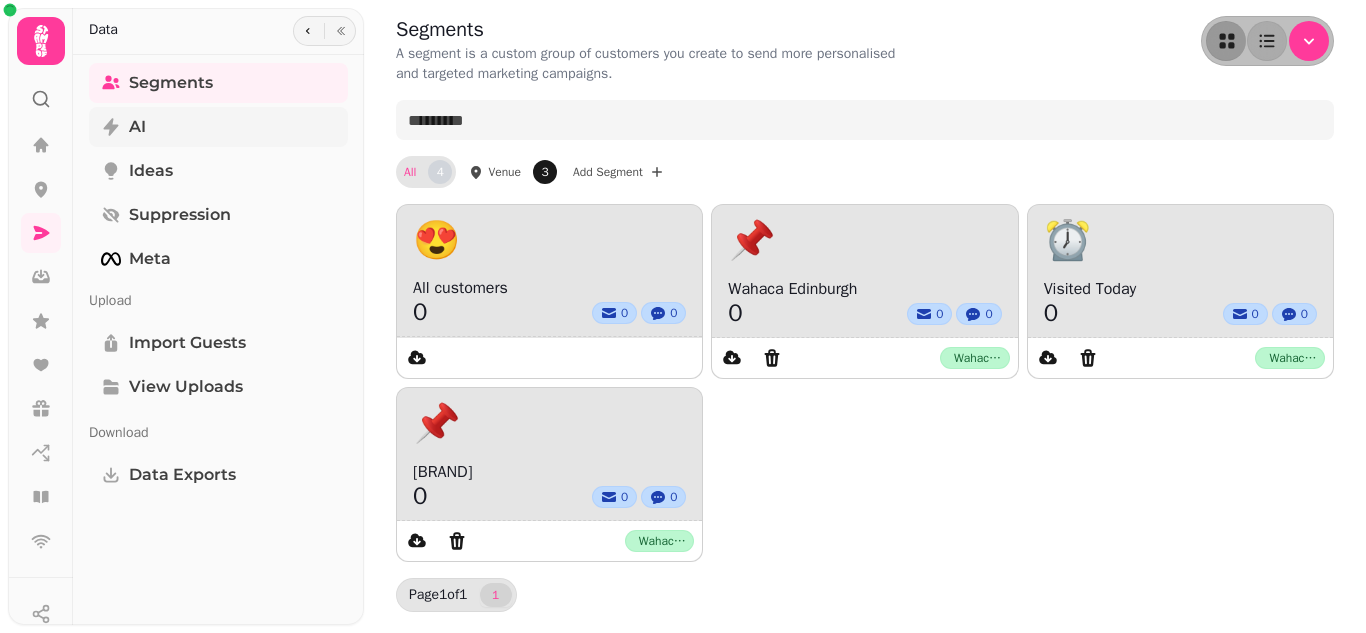 click on "AI" at bounding box center (137, 127) 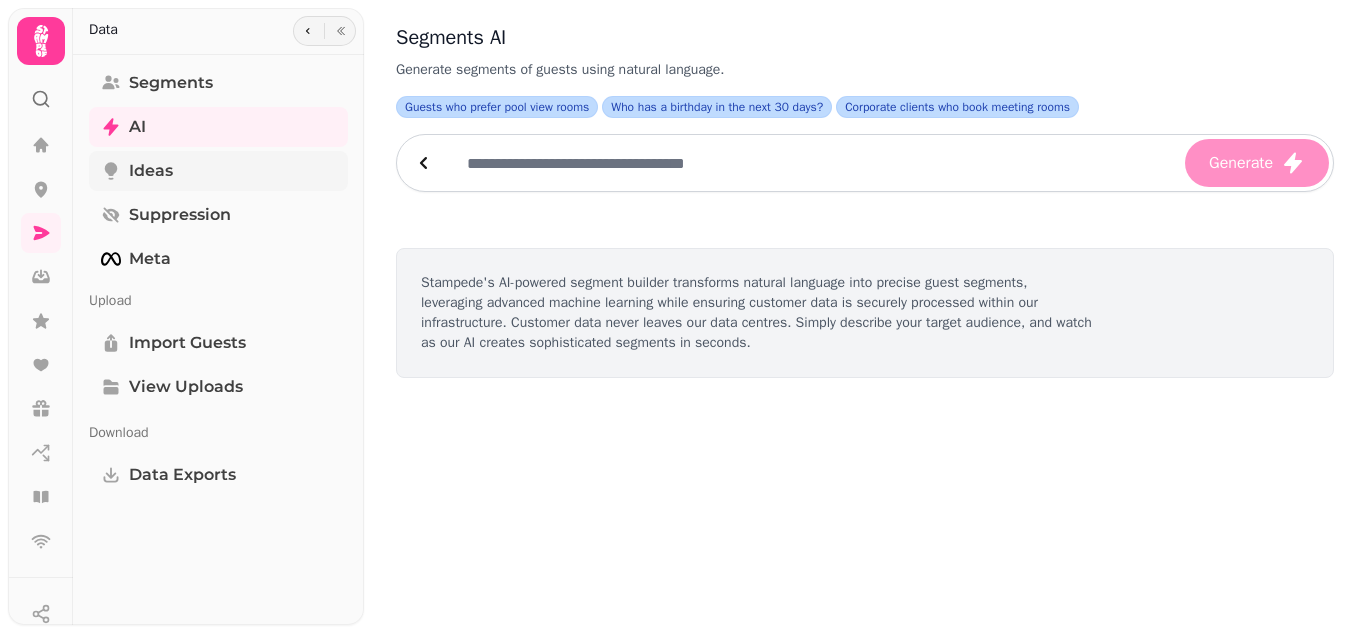 click on "Ideas" at bounding box center (218, 171) 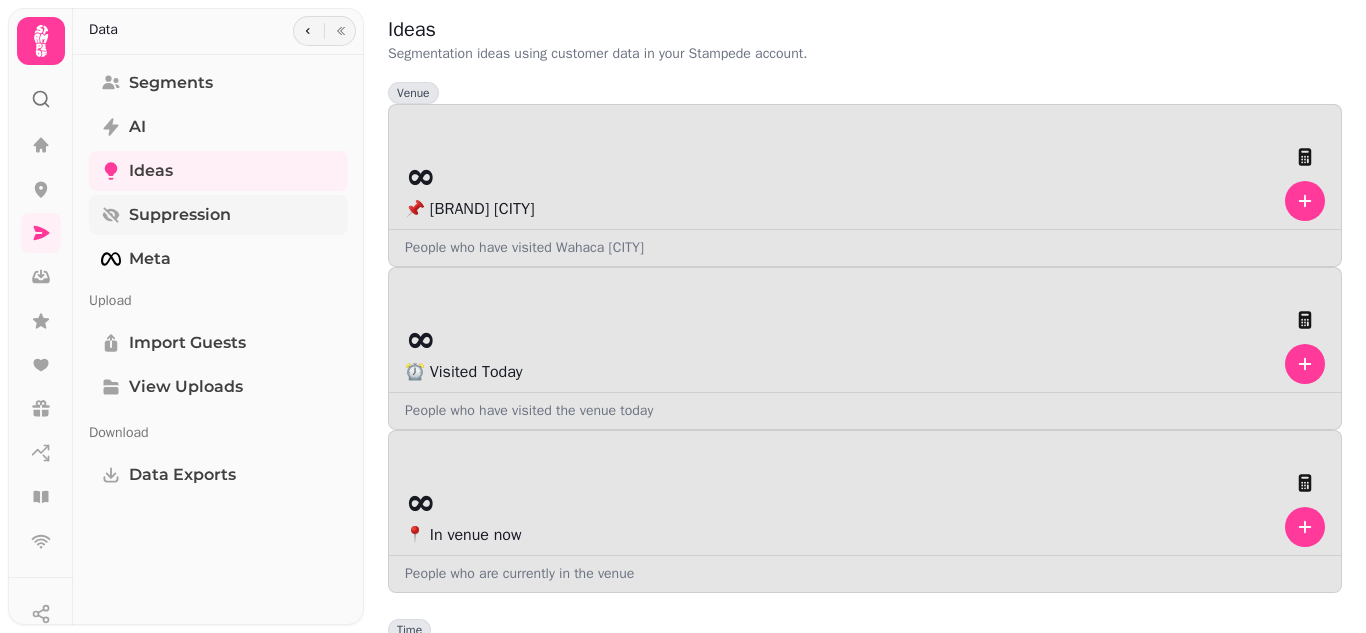 click on "Suppression" at bounding box center [180, 215] 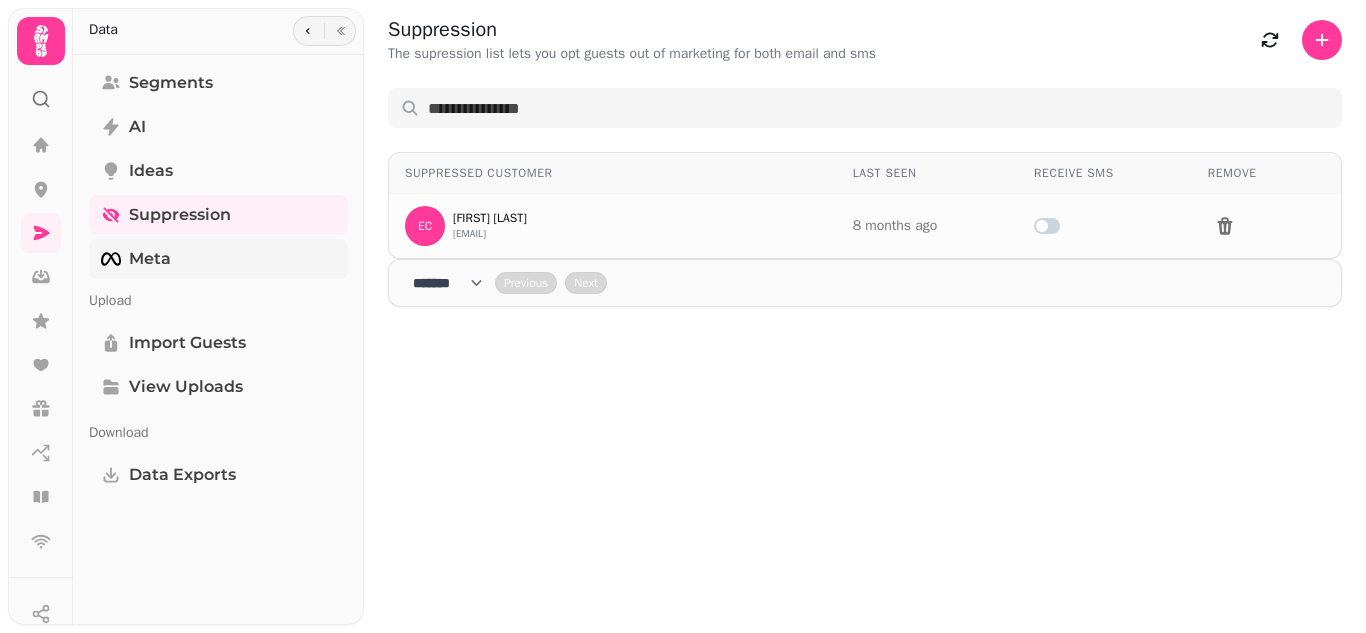 click on "Meta" at bounding box center (218, 259) 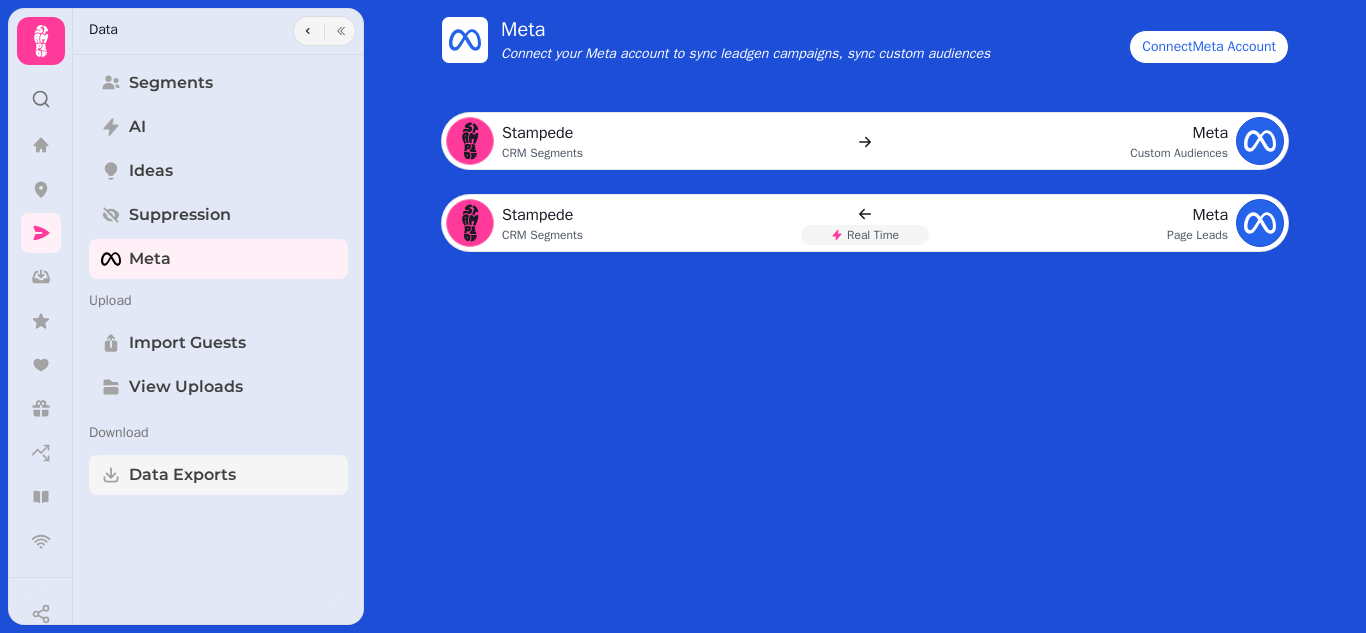 click on "Data Exports" at bounding box center (182, 475) 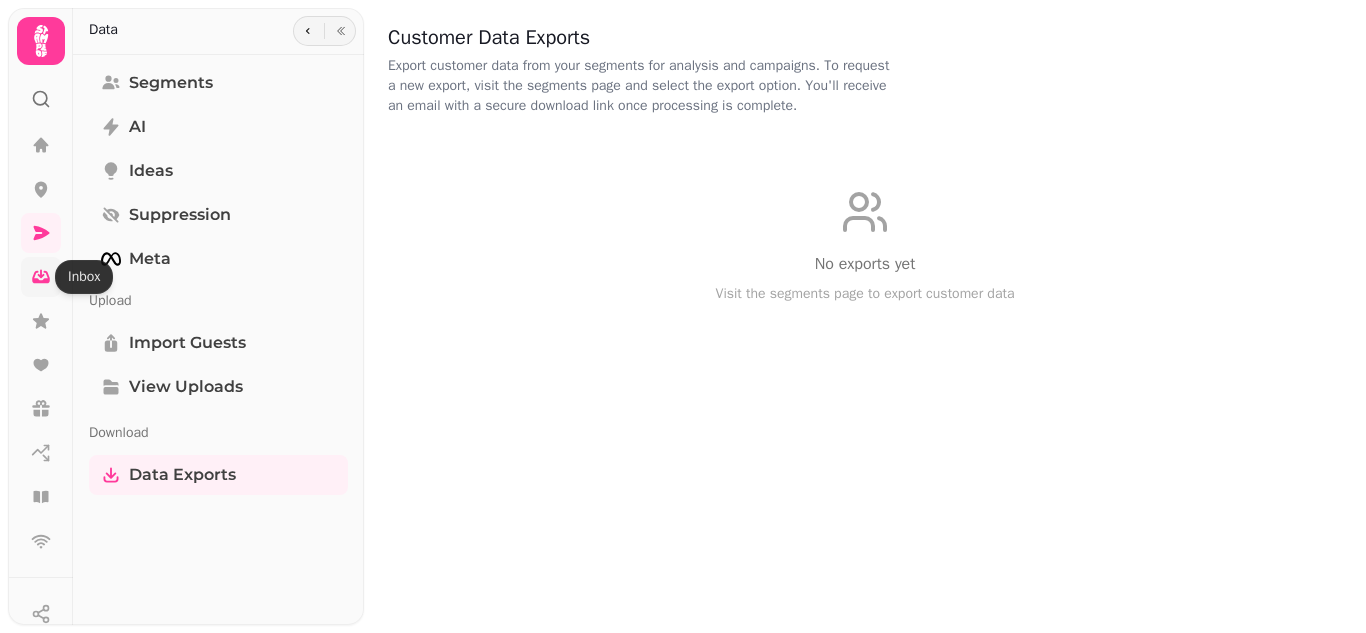 click 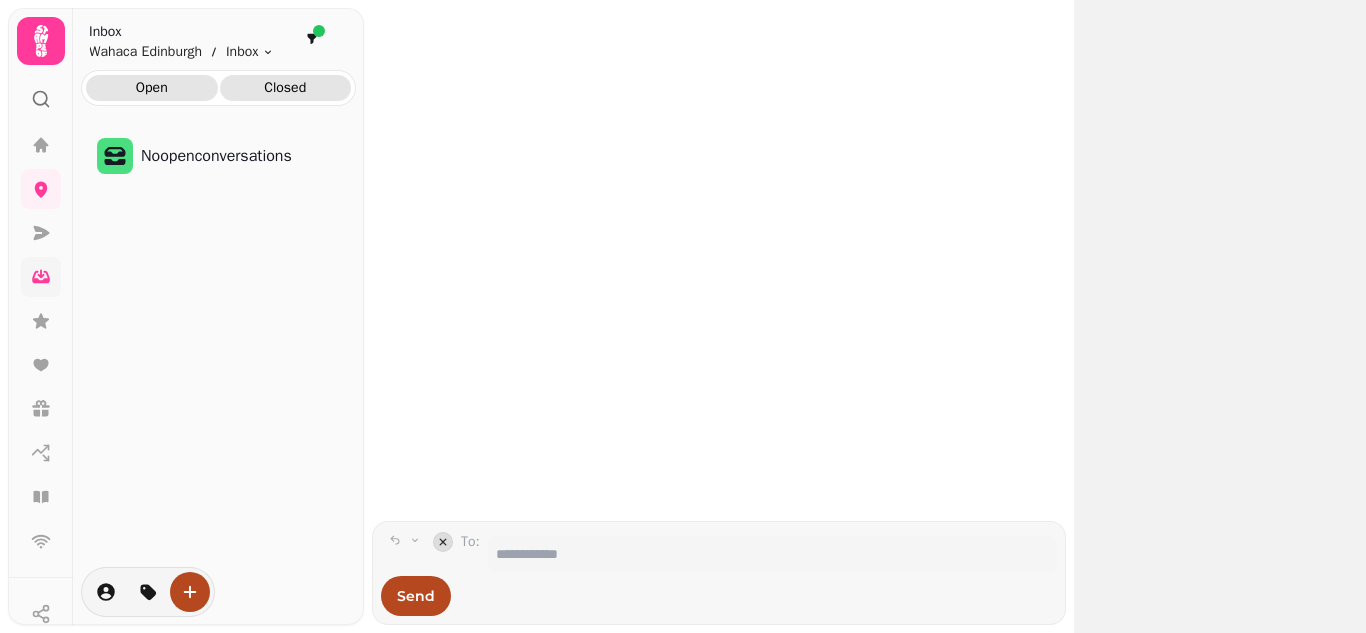 click on "Closed" at bounding box center (286, 88) 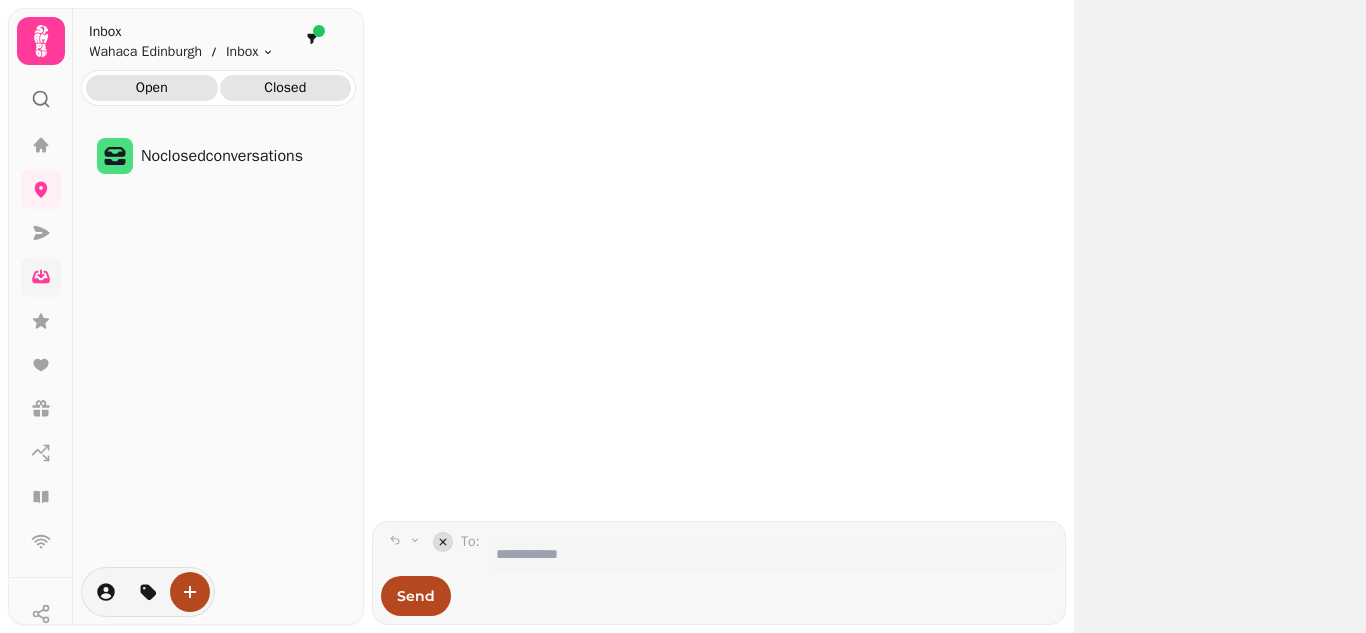 click on "Open" at bounding box center (152, 88) 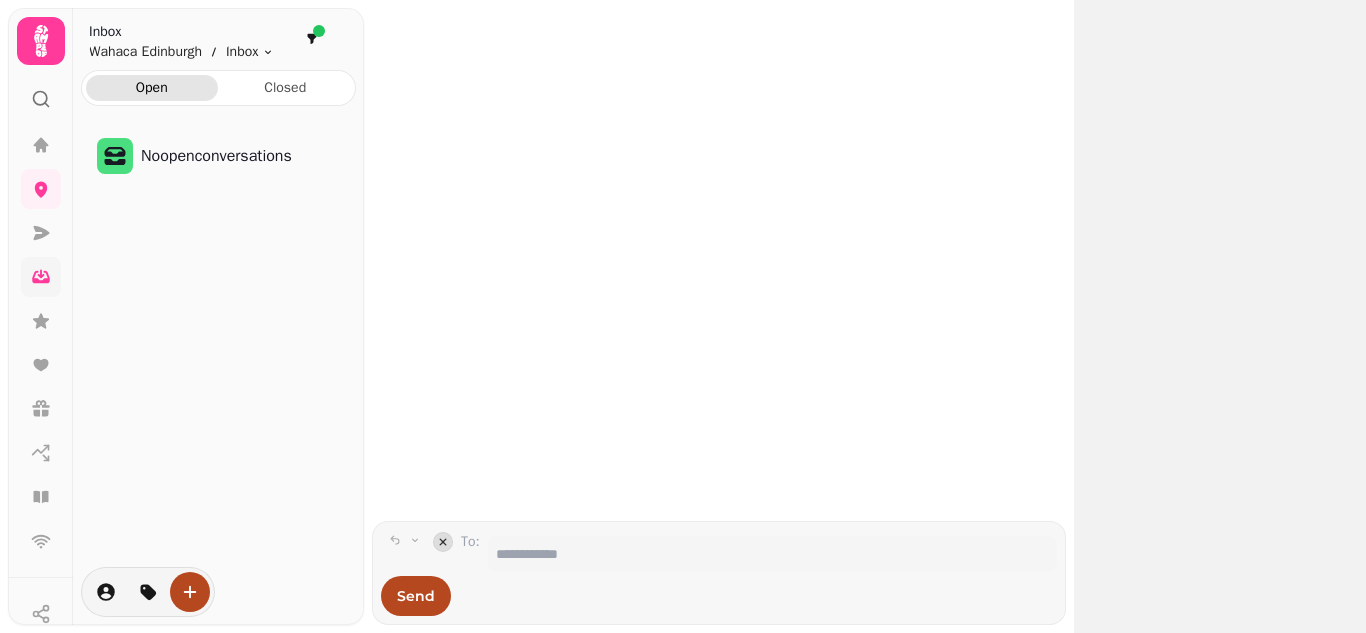 click at bounding box center (319, 31) 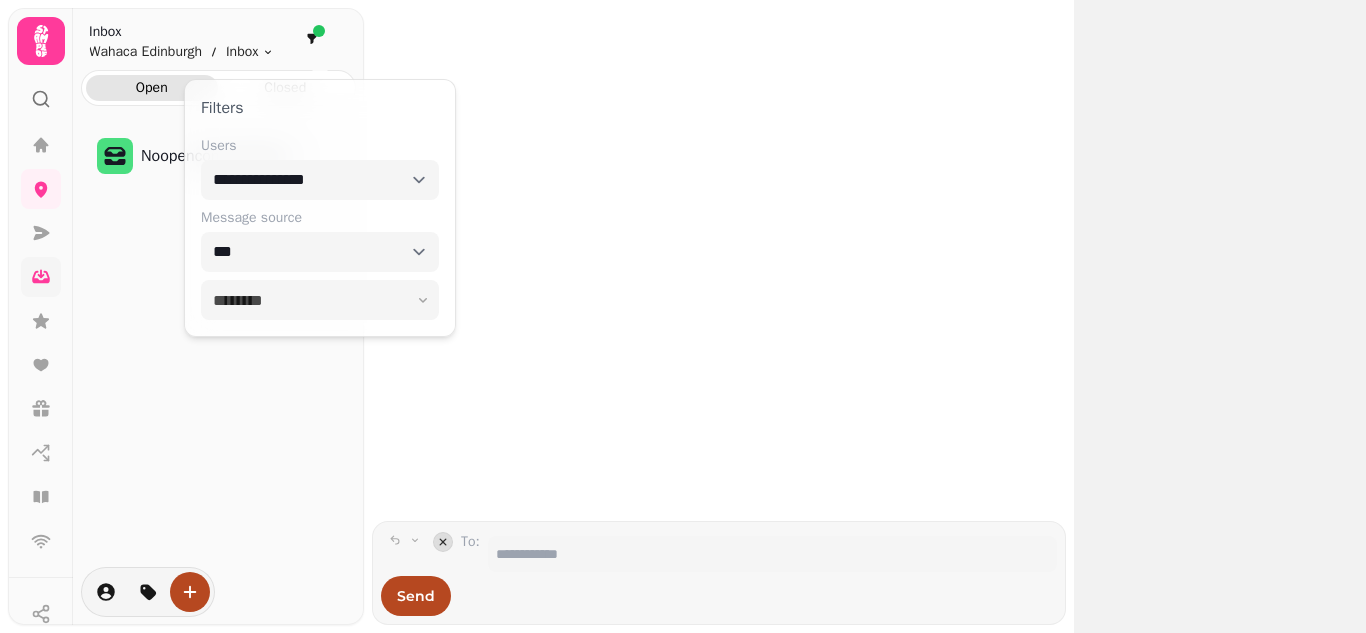 click on "*********   ***** ********   ***** *********   *****" at bounding box center [320, 180] 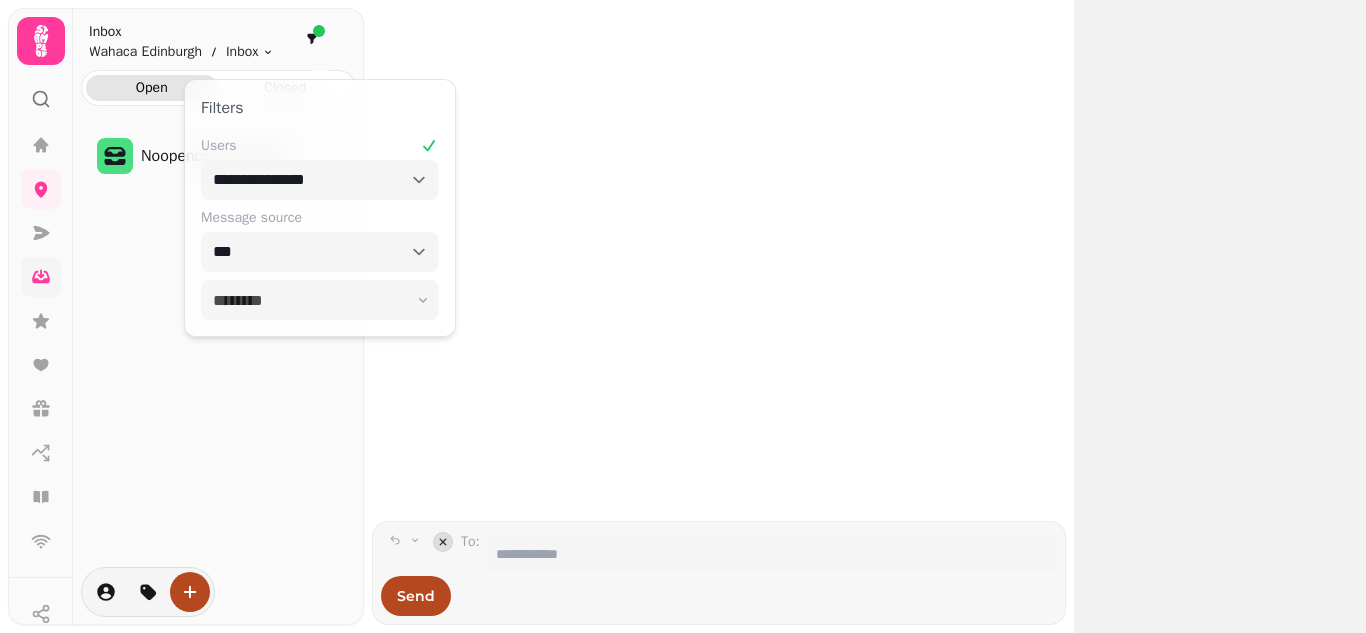 click on "No  open  conversations" at bounding box center [218, 369] 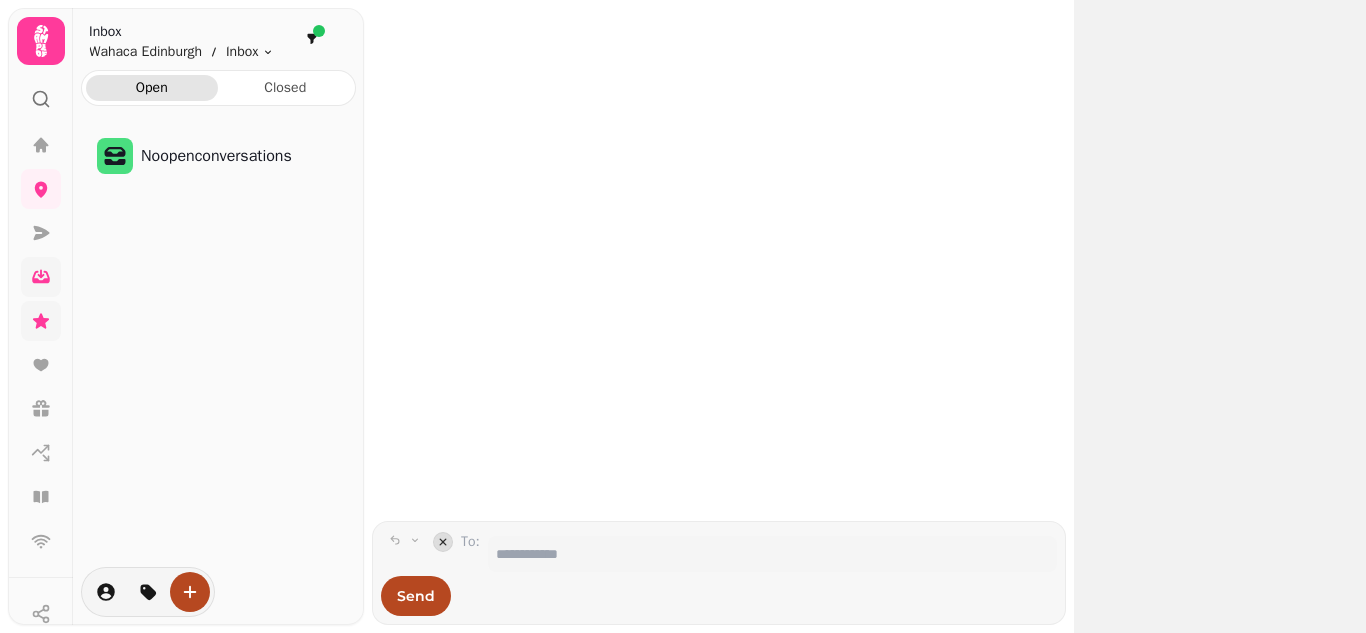 click 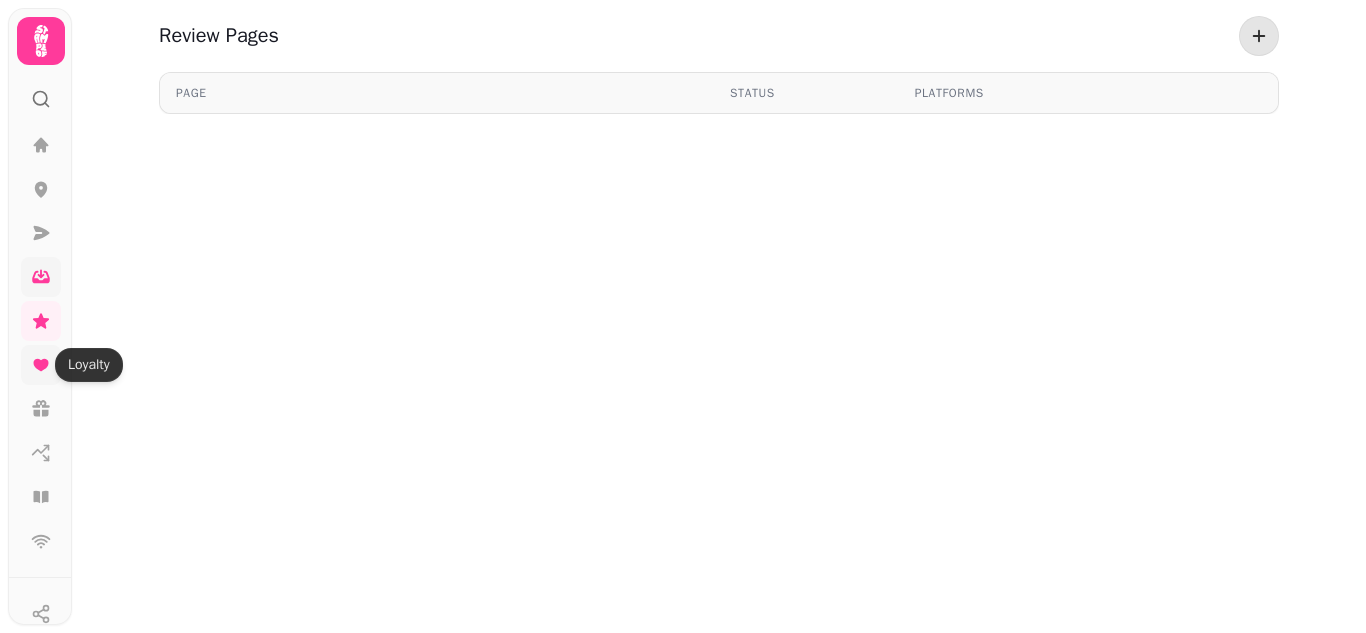 click 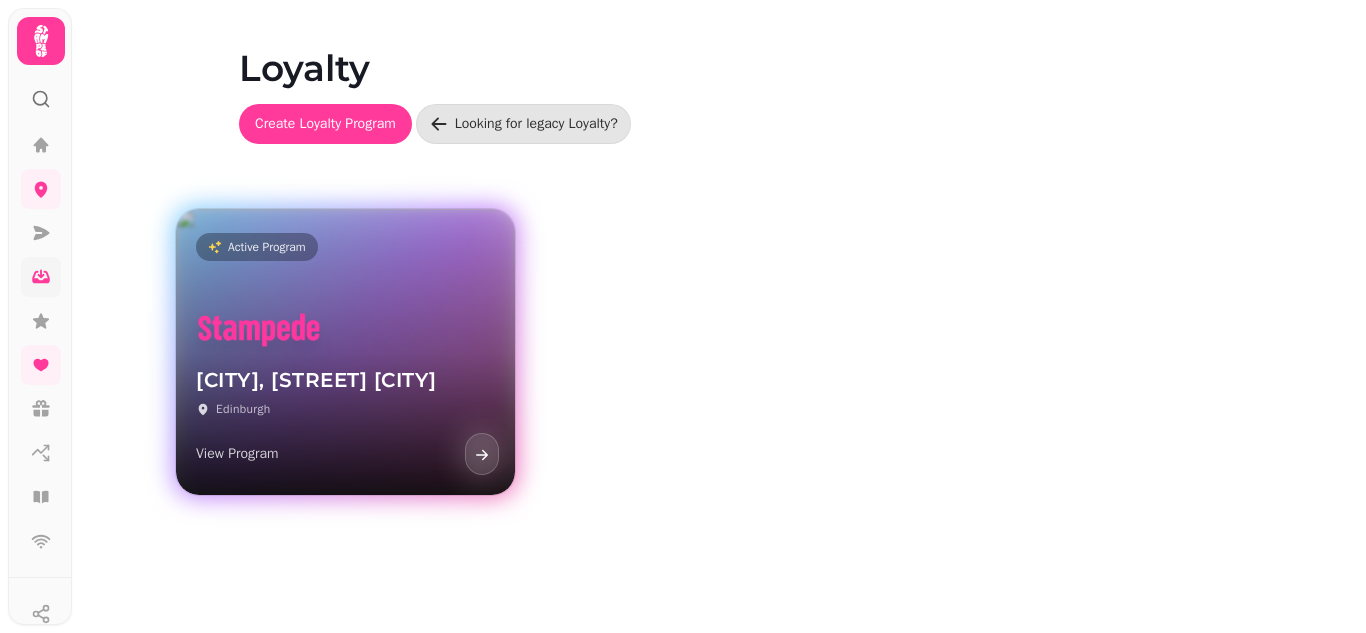 click on "[CITY], [STREET] [CITY] View Program" at bounding box center [345, 391] 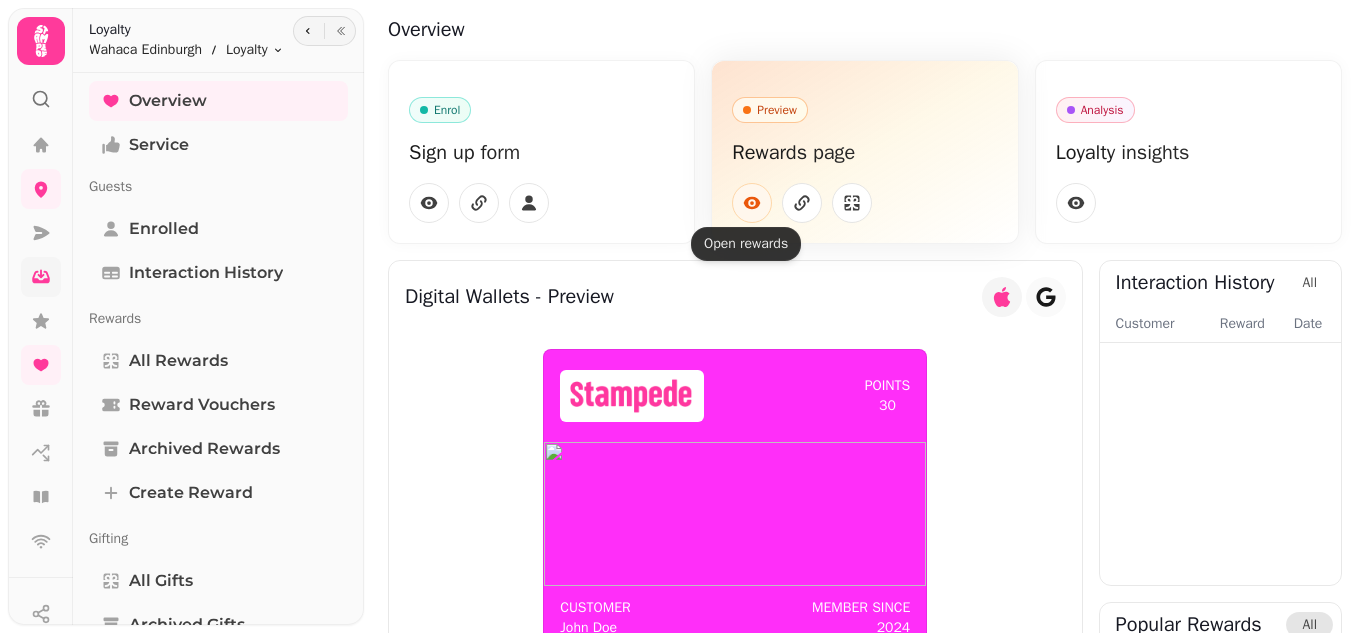 click 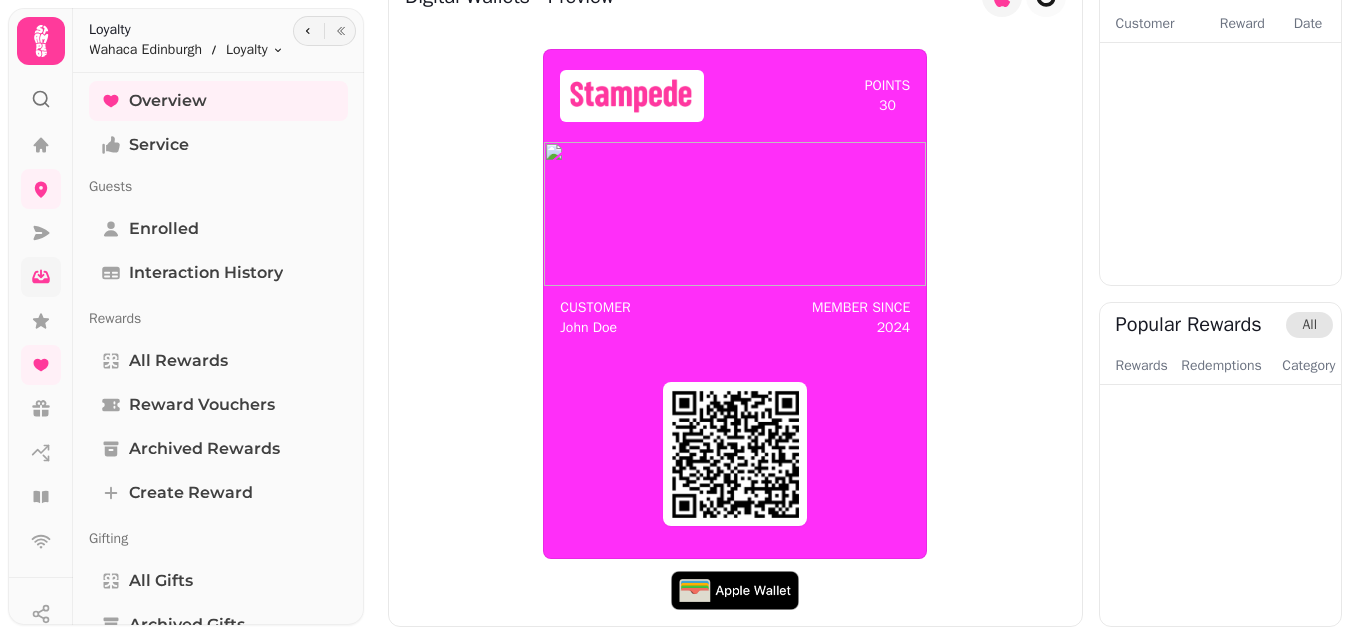 scroll, scrollTop: 0, scrollLeft: 0, axis: both 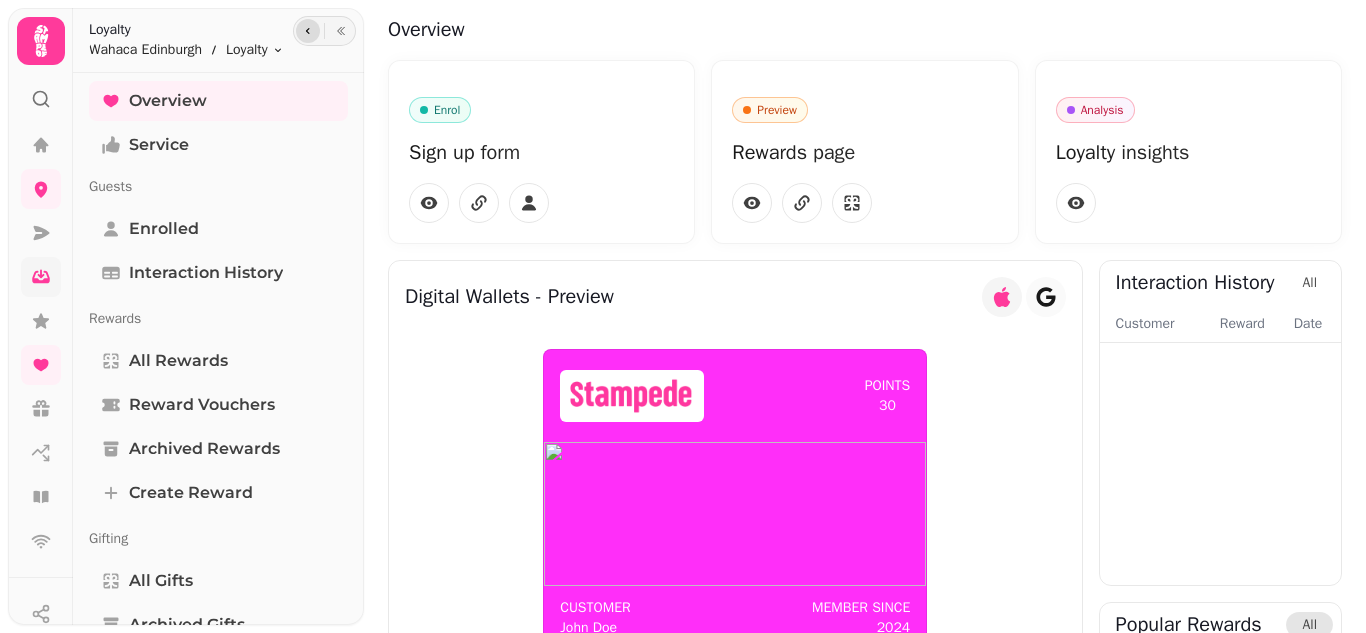 click 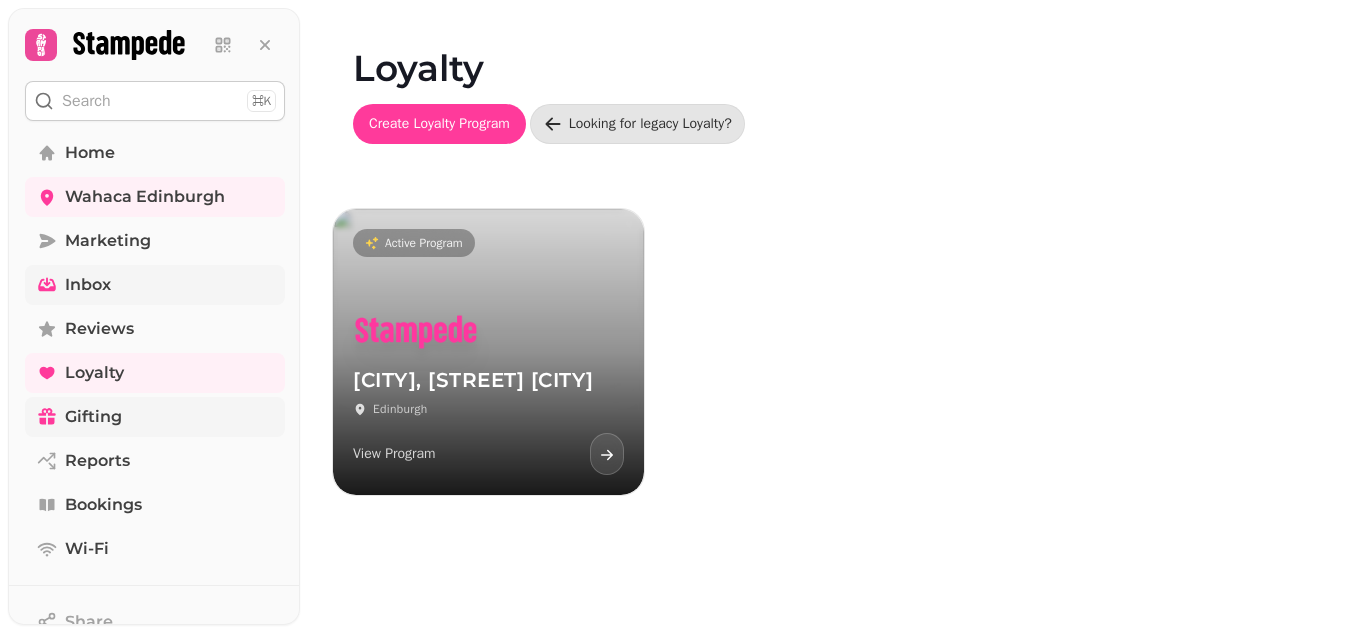 click on "Gifting" at bounding box center [155, 417] 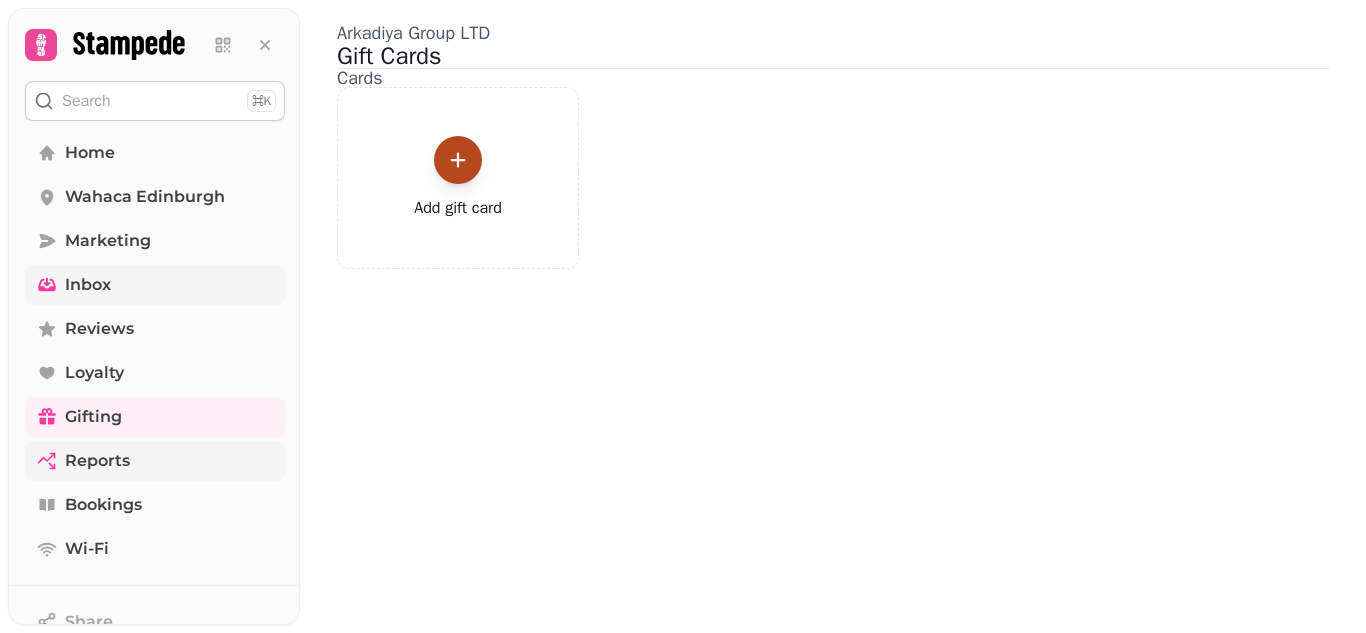 click on "Reports" at bounding box center [97, 461] 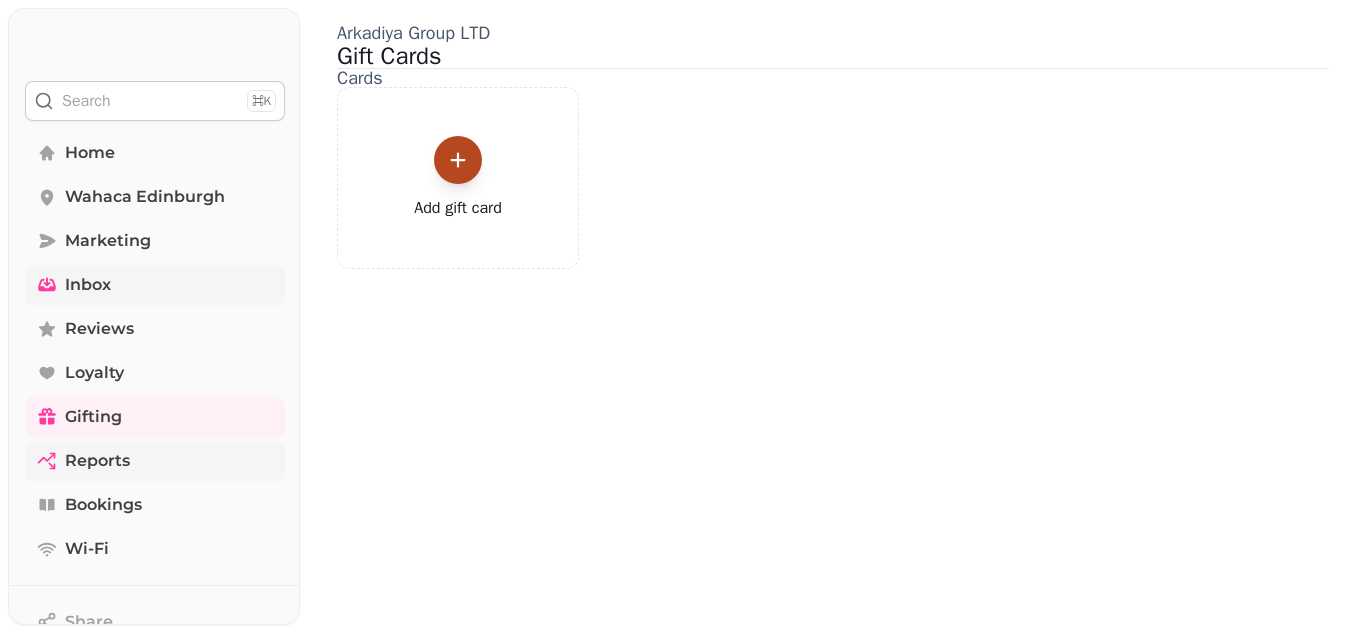 select on "**" 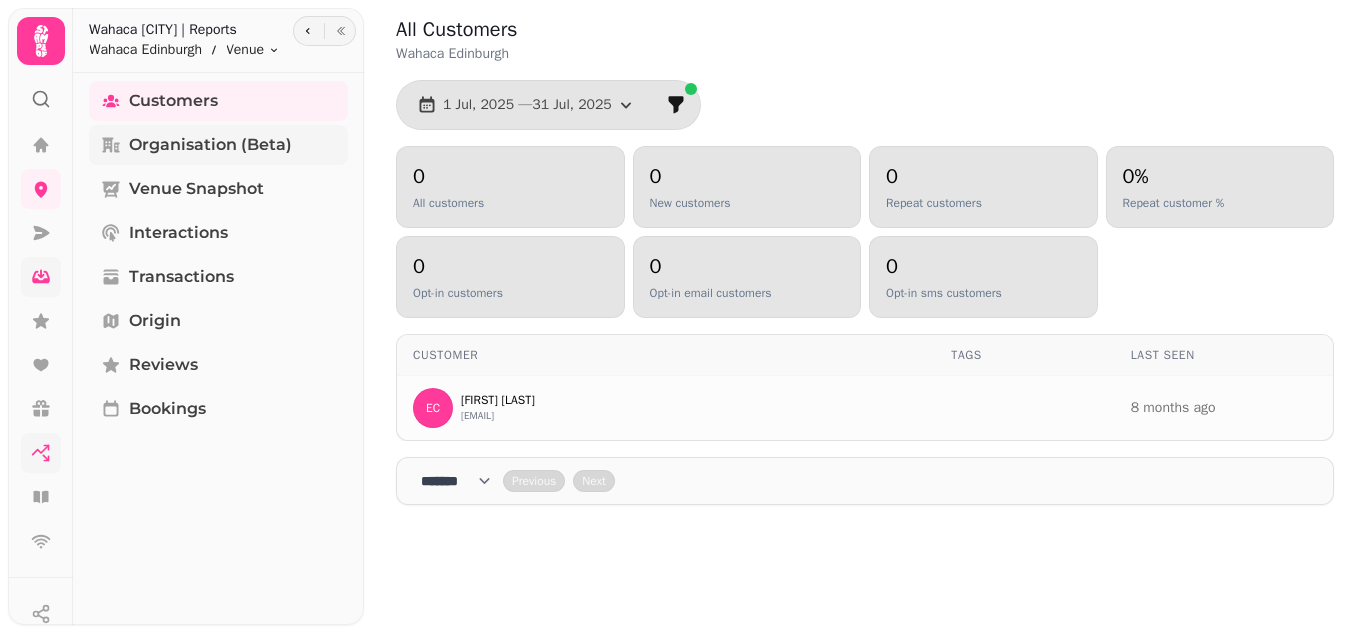 click on "Organisation (beta)" at bounding box center (210, 145) 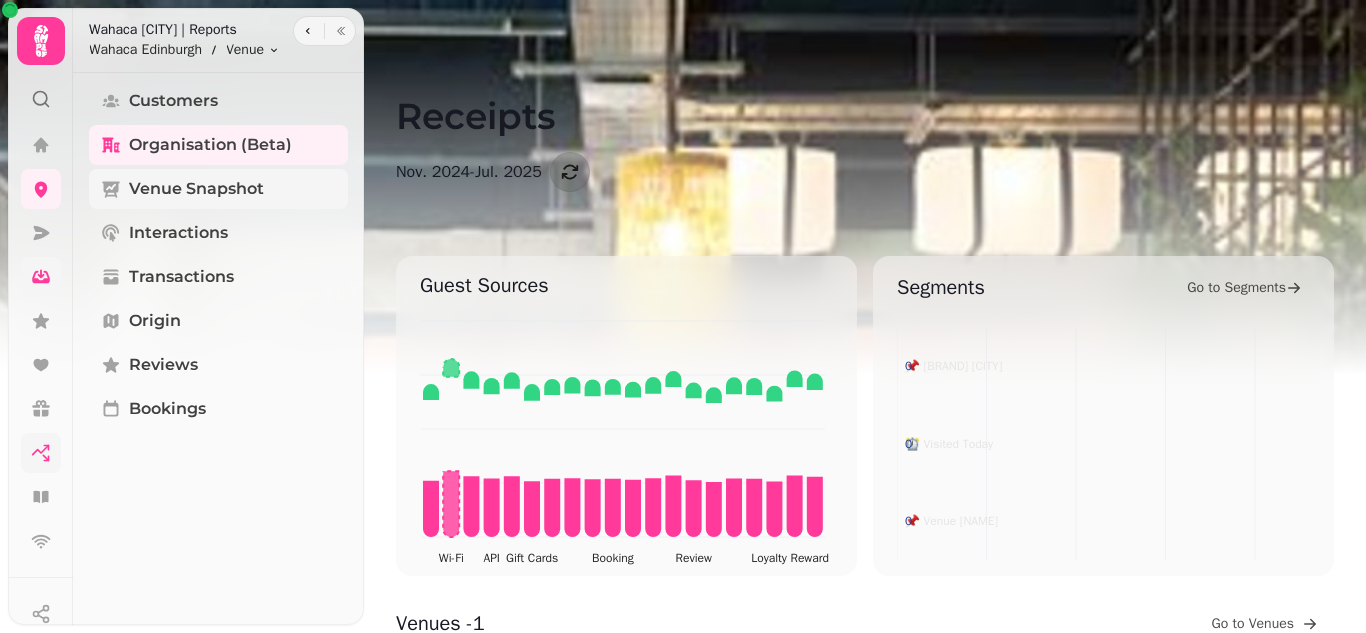click on "Venue Snapshot" at bounding box center (196, 189) 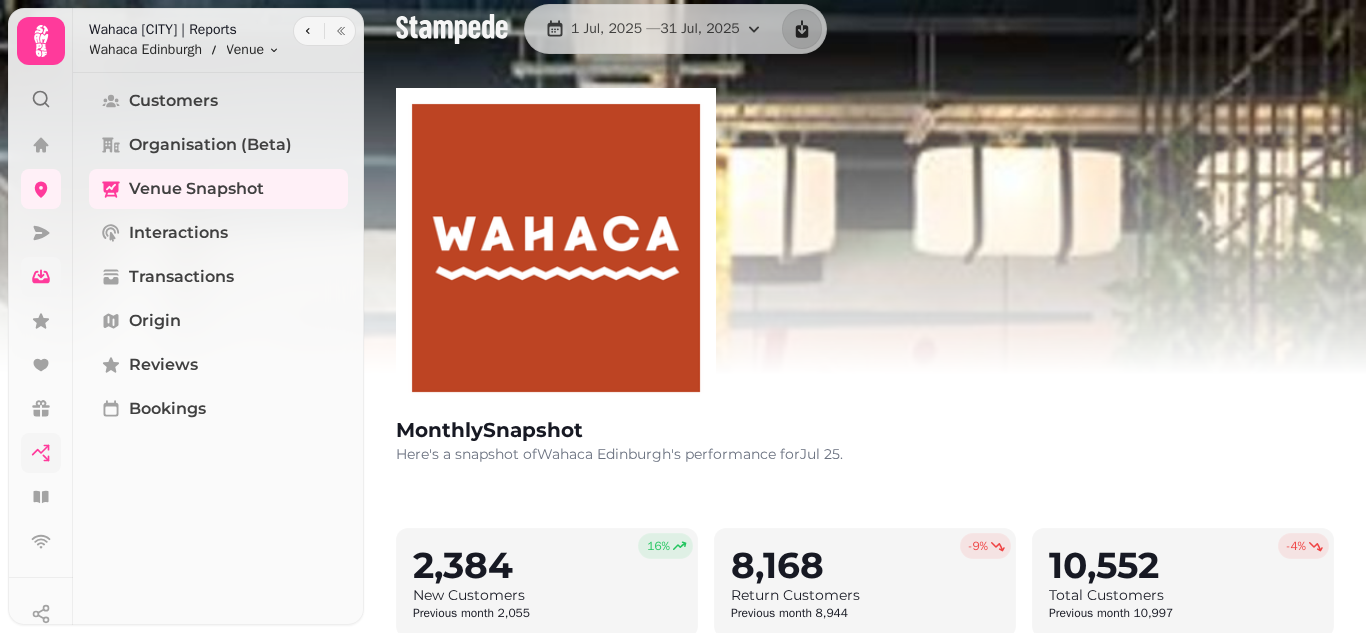 scroll, scrollTop: 0, scrollLeft: 0, axis: both 